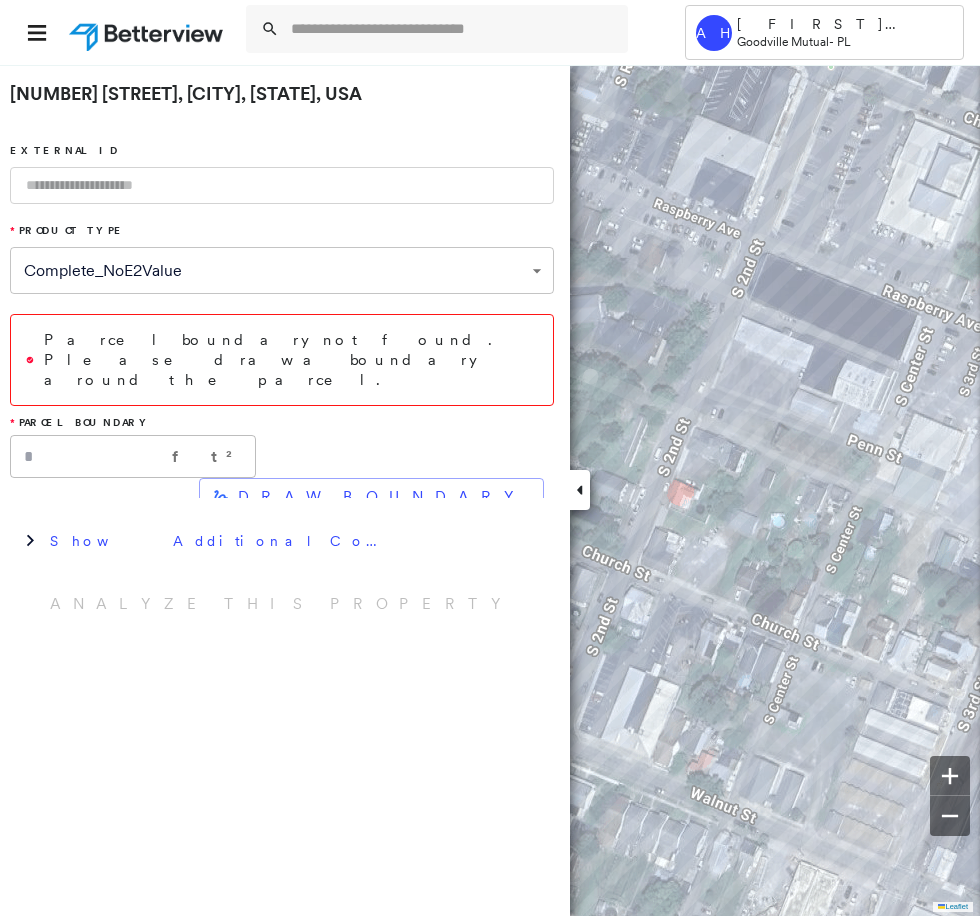 click at bounding box center (453, 29) 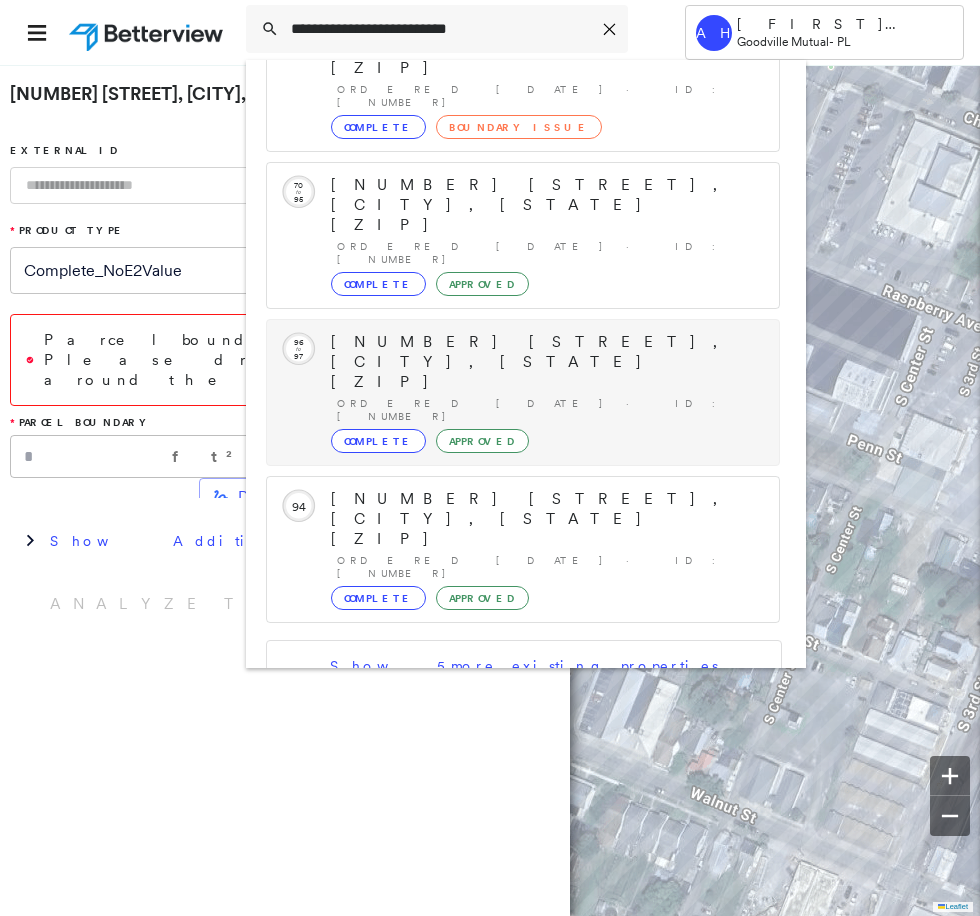 scroll, scrollTop: 0, scrollLeft: 0, axis: both 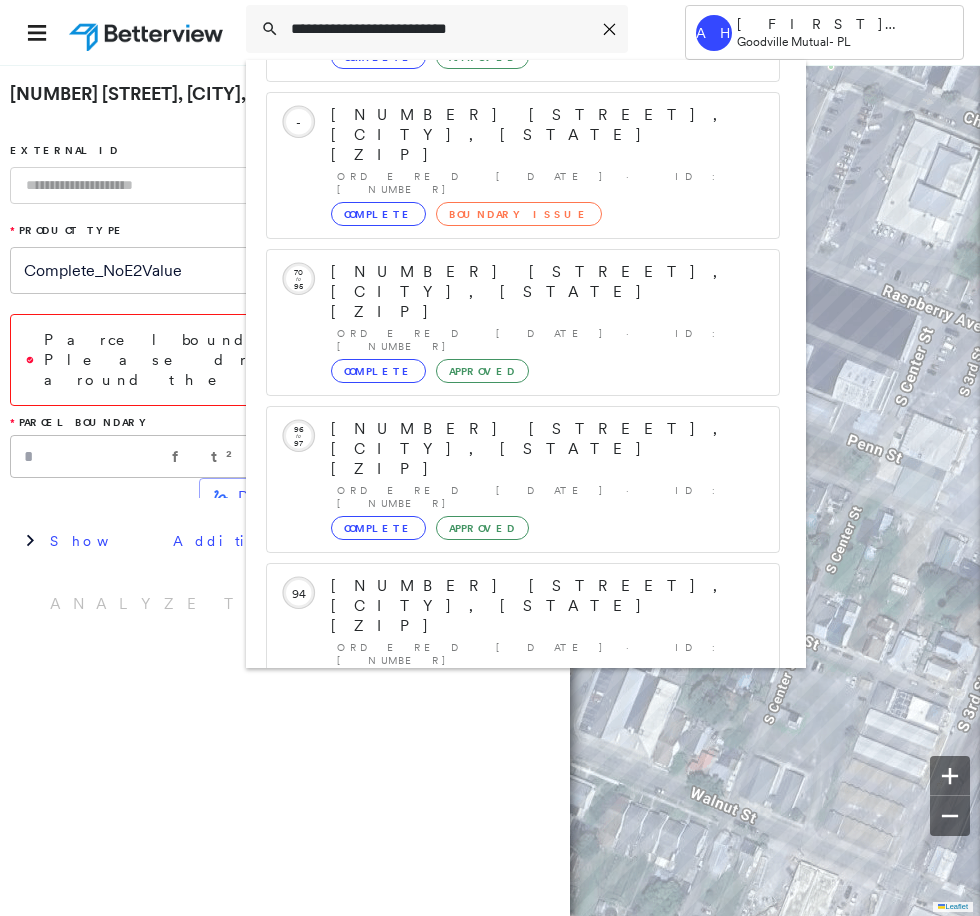 type on "**********" 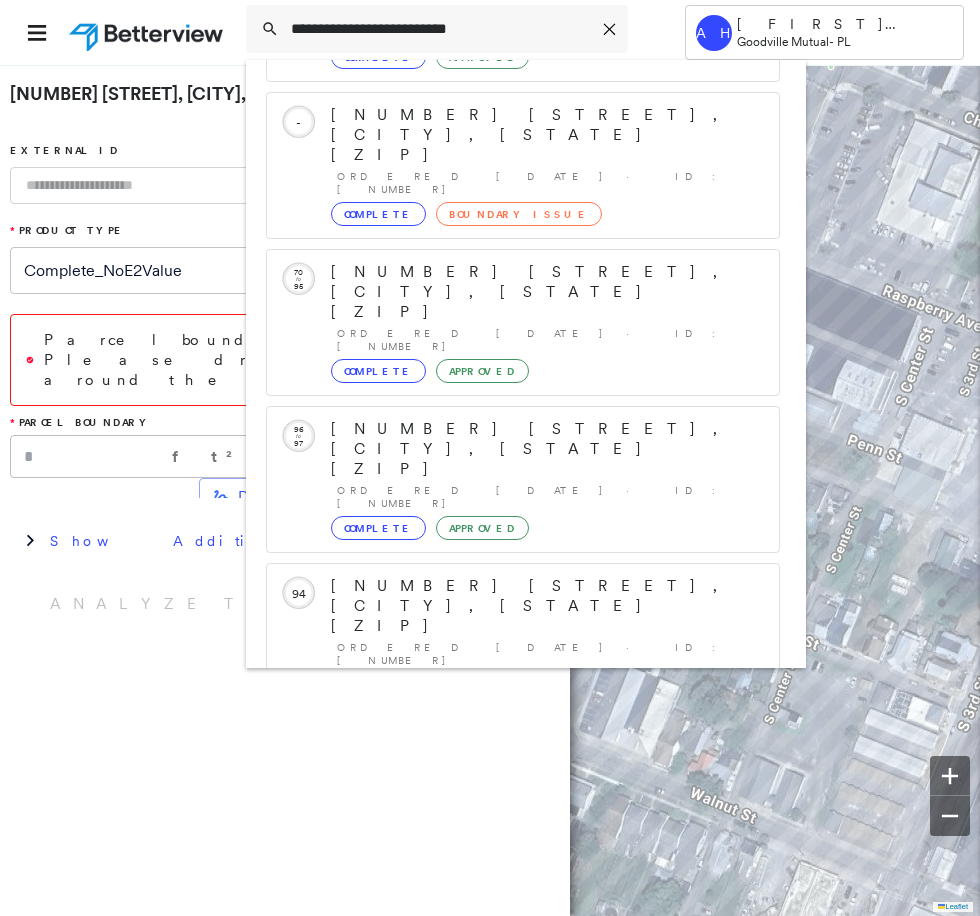 click on "[NUMBER] [STREET], [CITY], [STATE] [ZIP]" at bounding box center (501, 898) 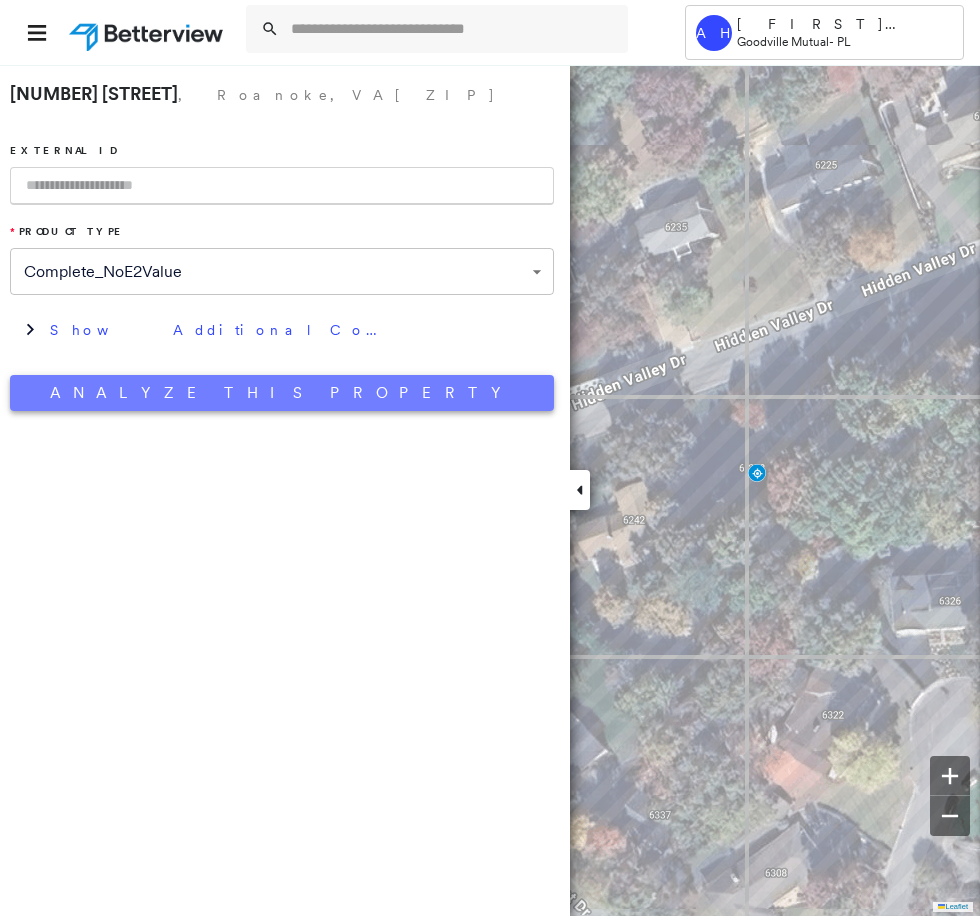 click on "Analyze This Property" at bounding box center (282, 393) 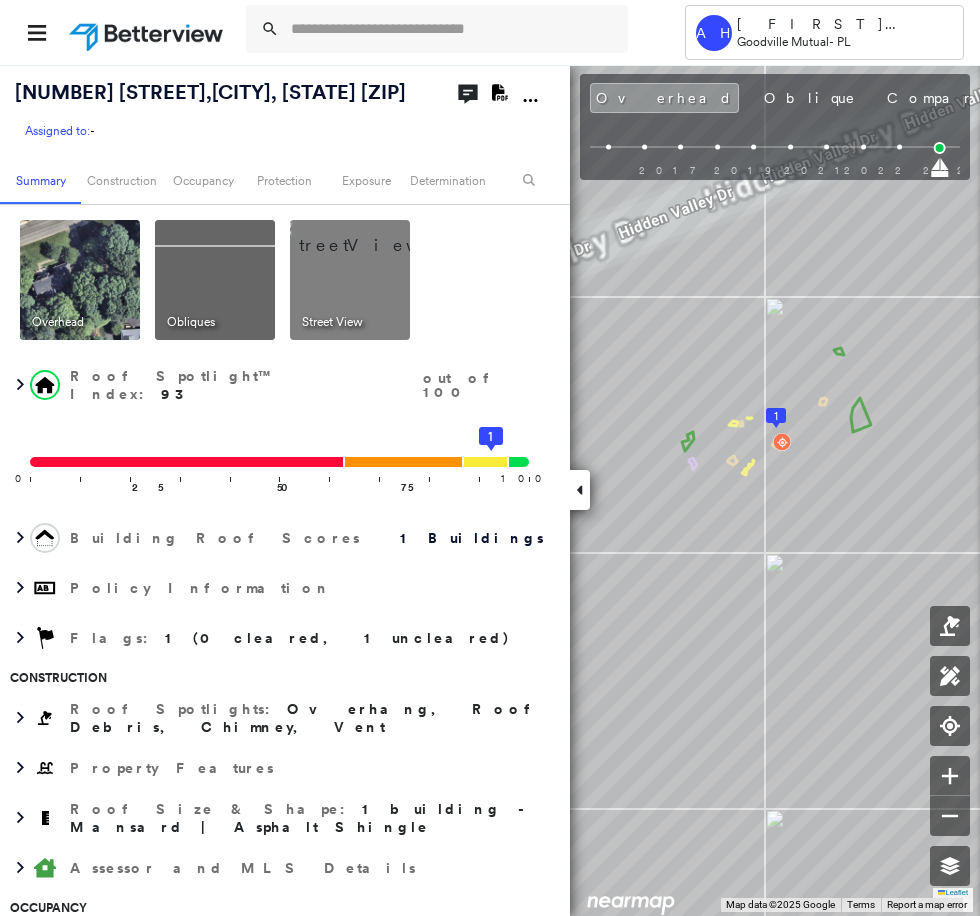 click at bounding box center (374, 235) 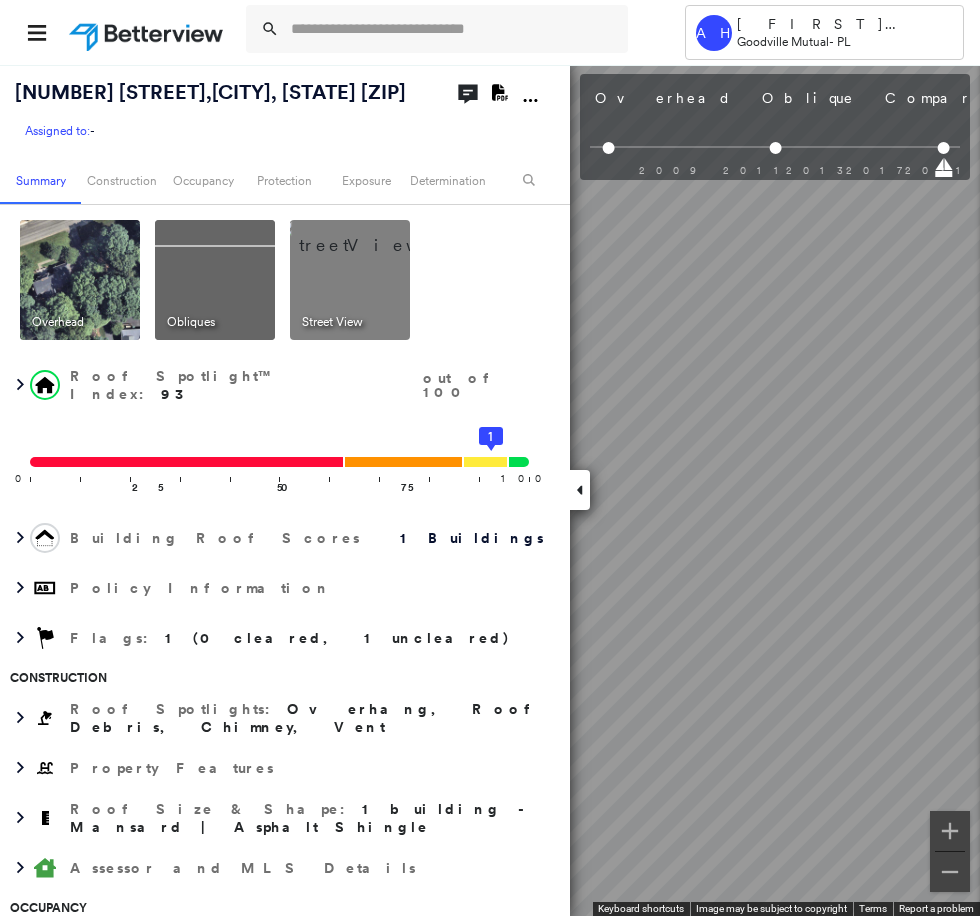scroll, scrollTop: 0, scrollLeft: 114, axis: horizontal 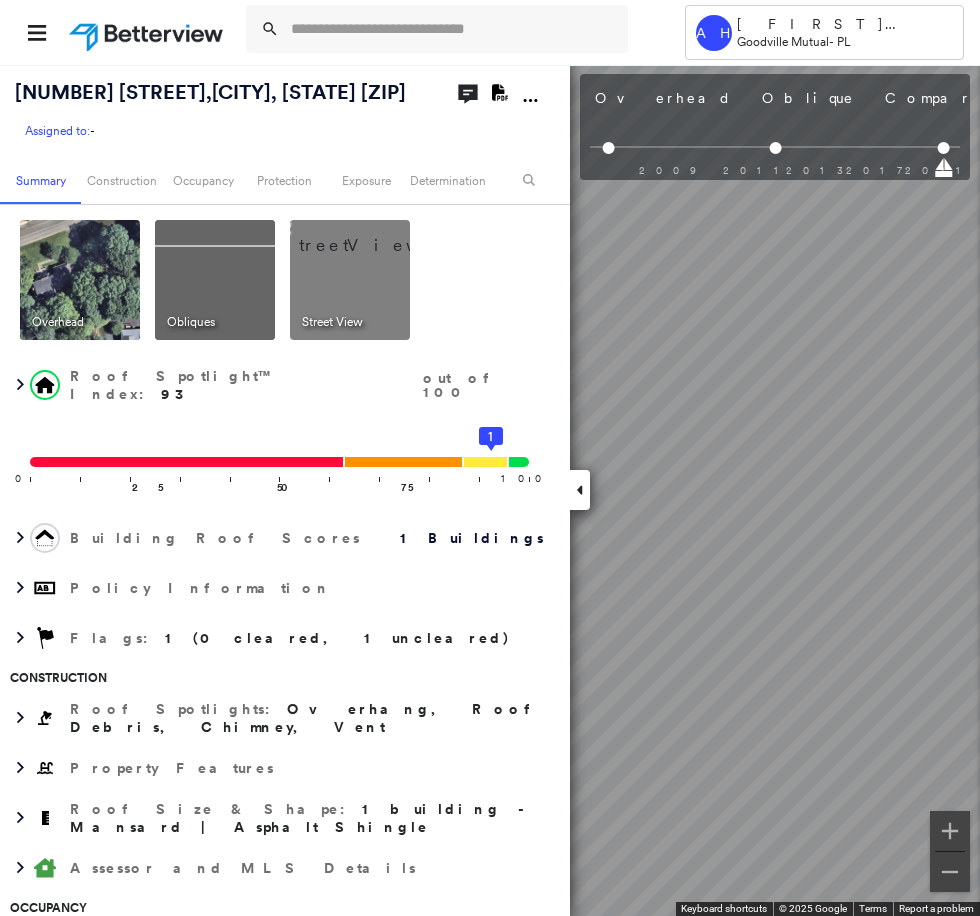 click 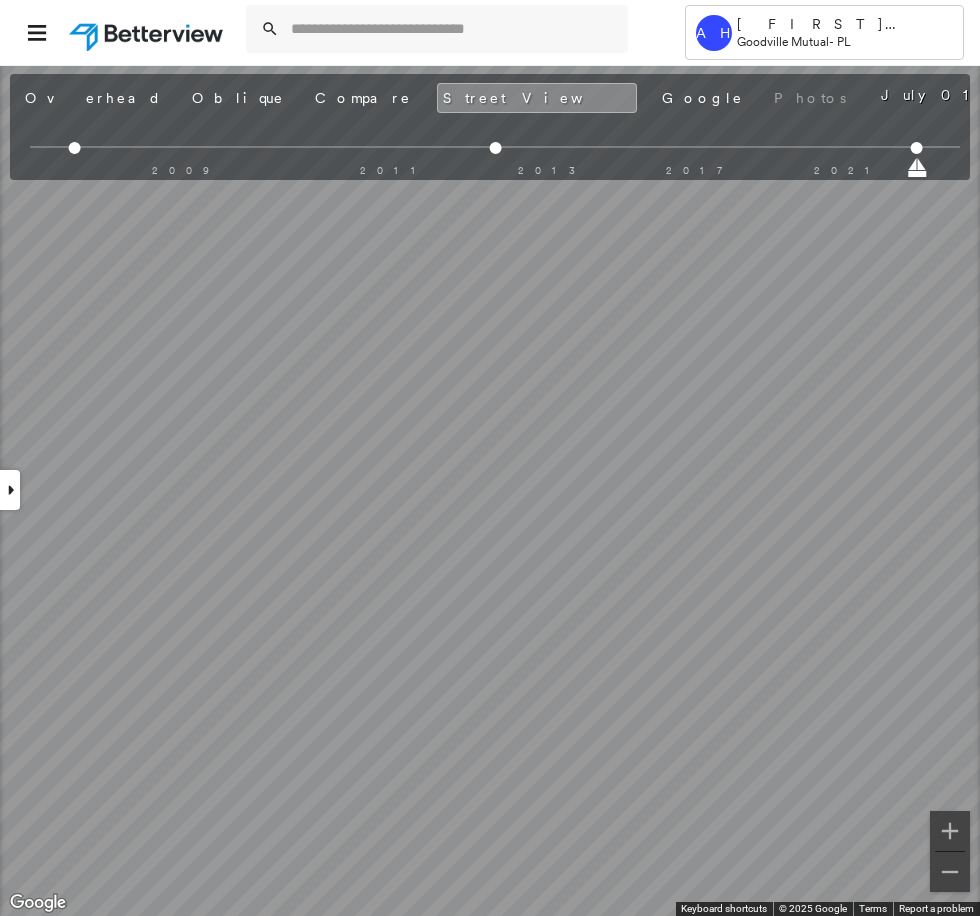 scroll, scrollTop: 0, scrollLeft: 0, axis: both 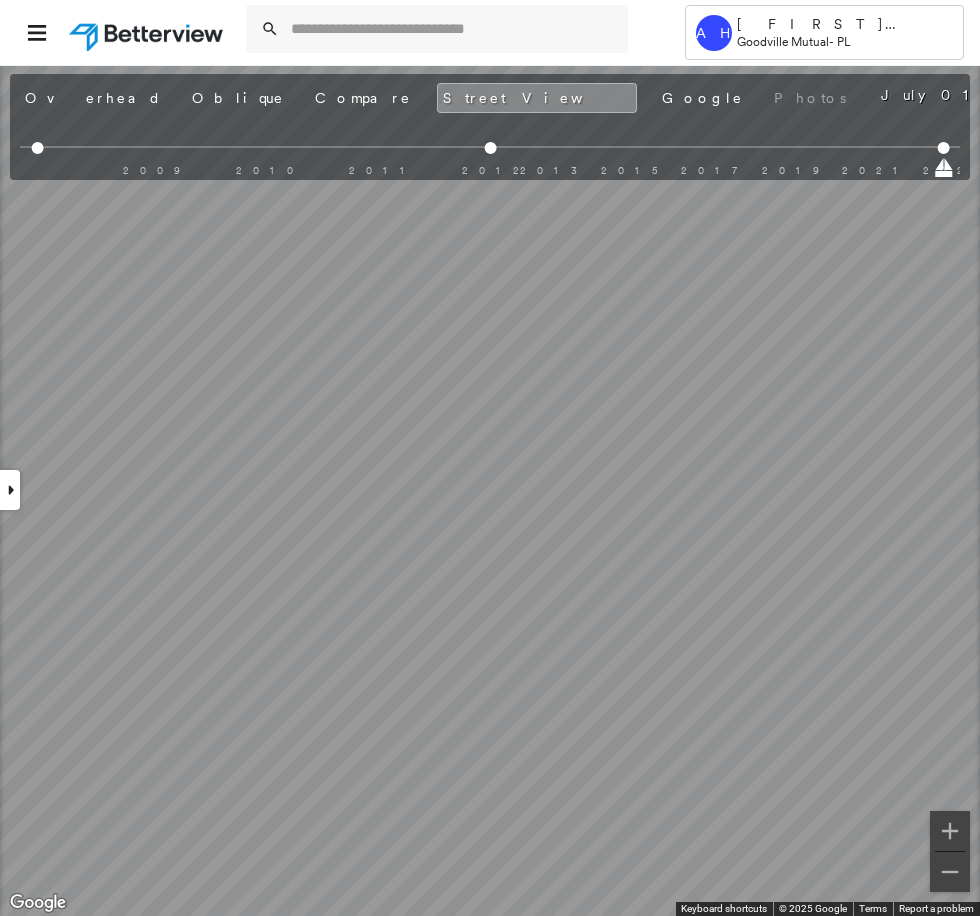 click at bounding box center (10, 490) 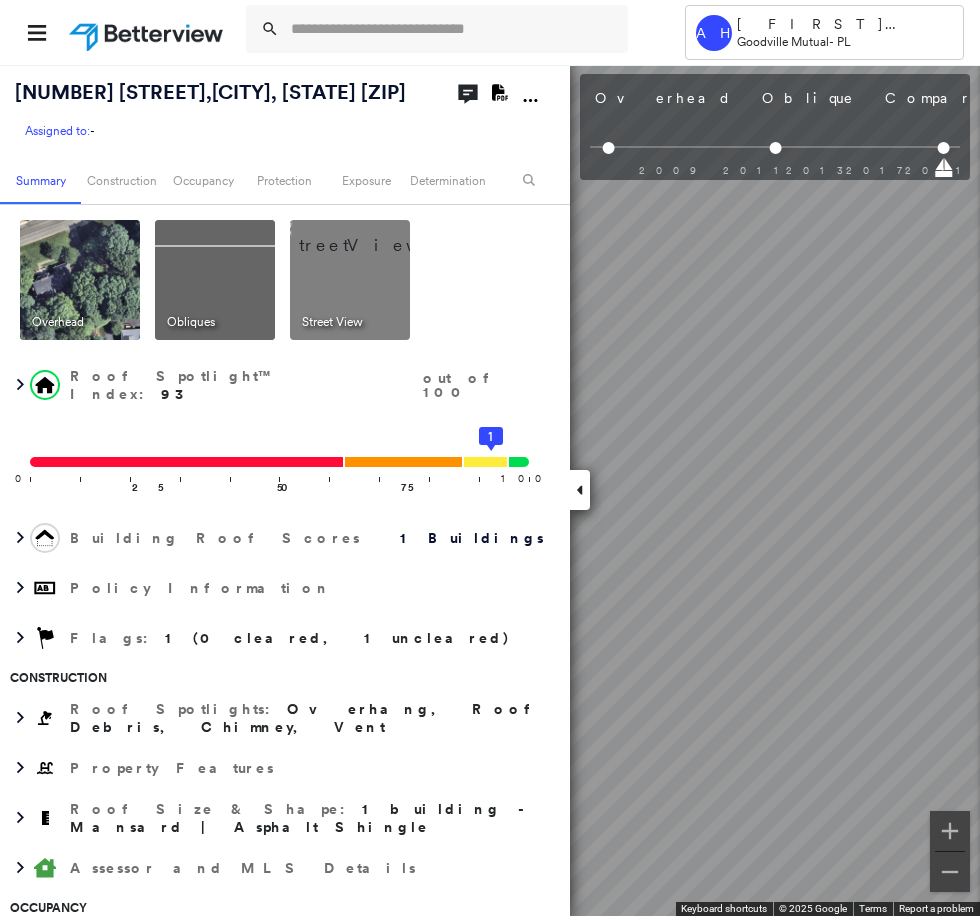 click 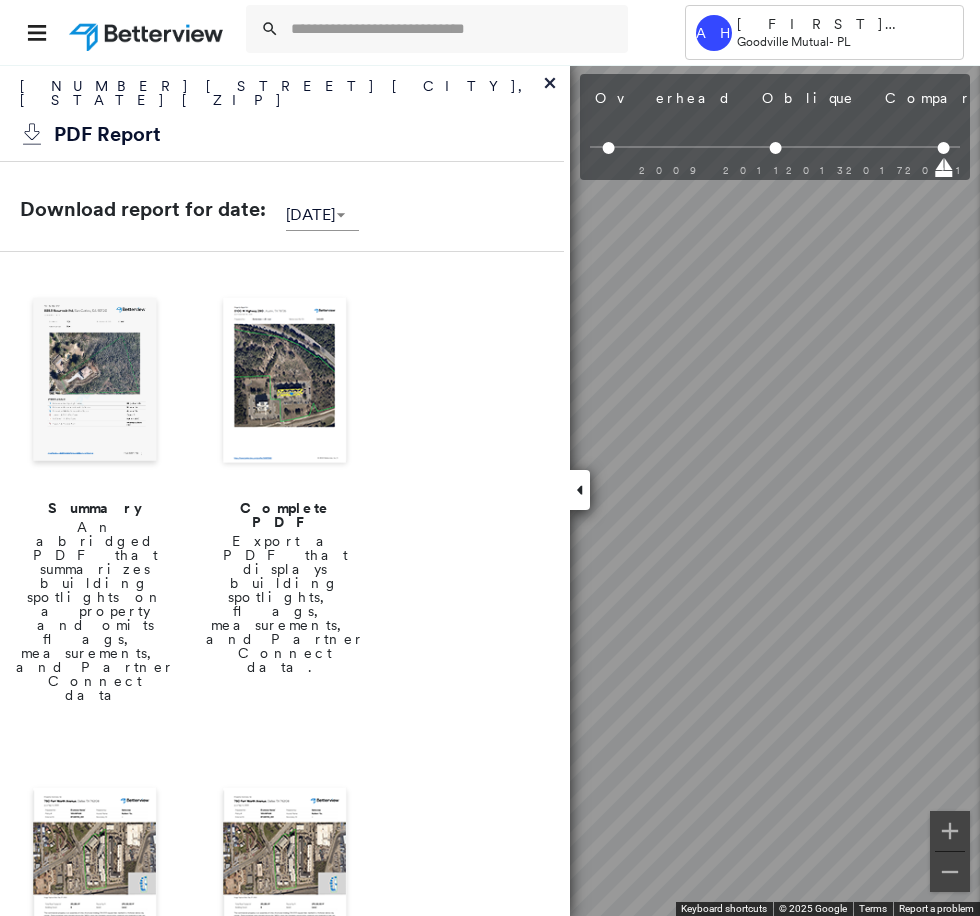 click at bounding box center [285, 382] 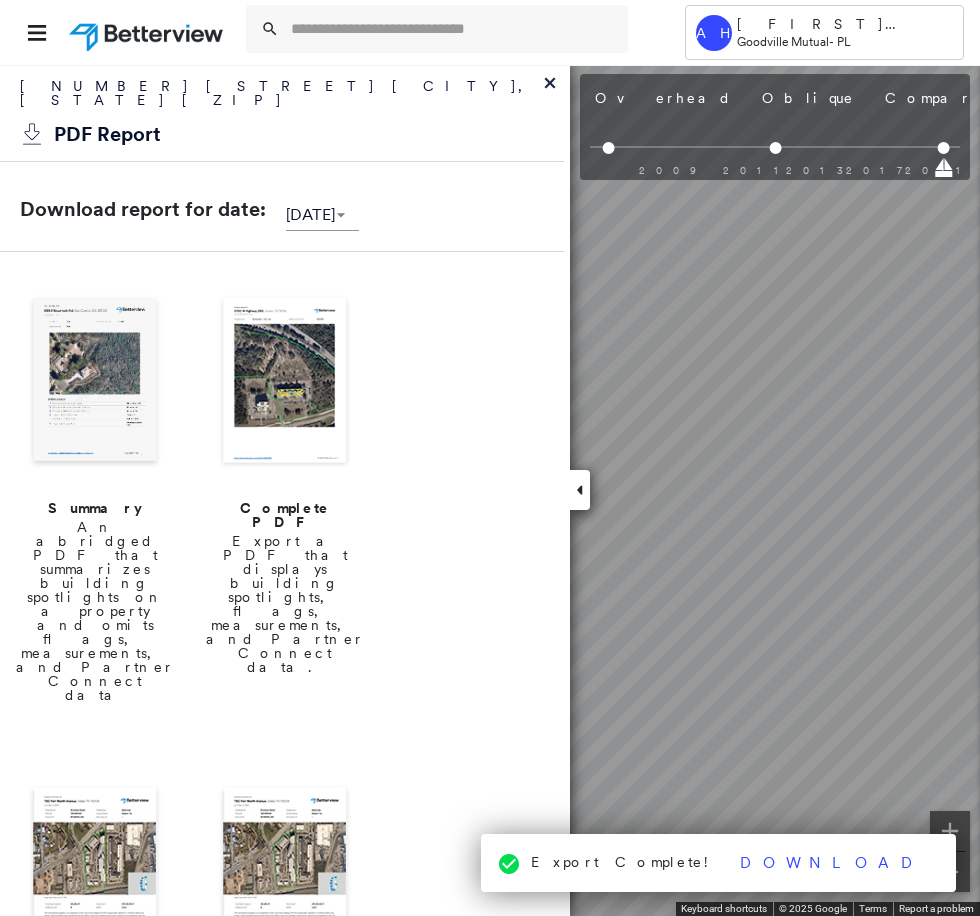 click at bounding box center (580, 490) 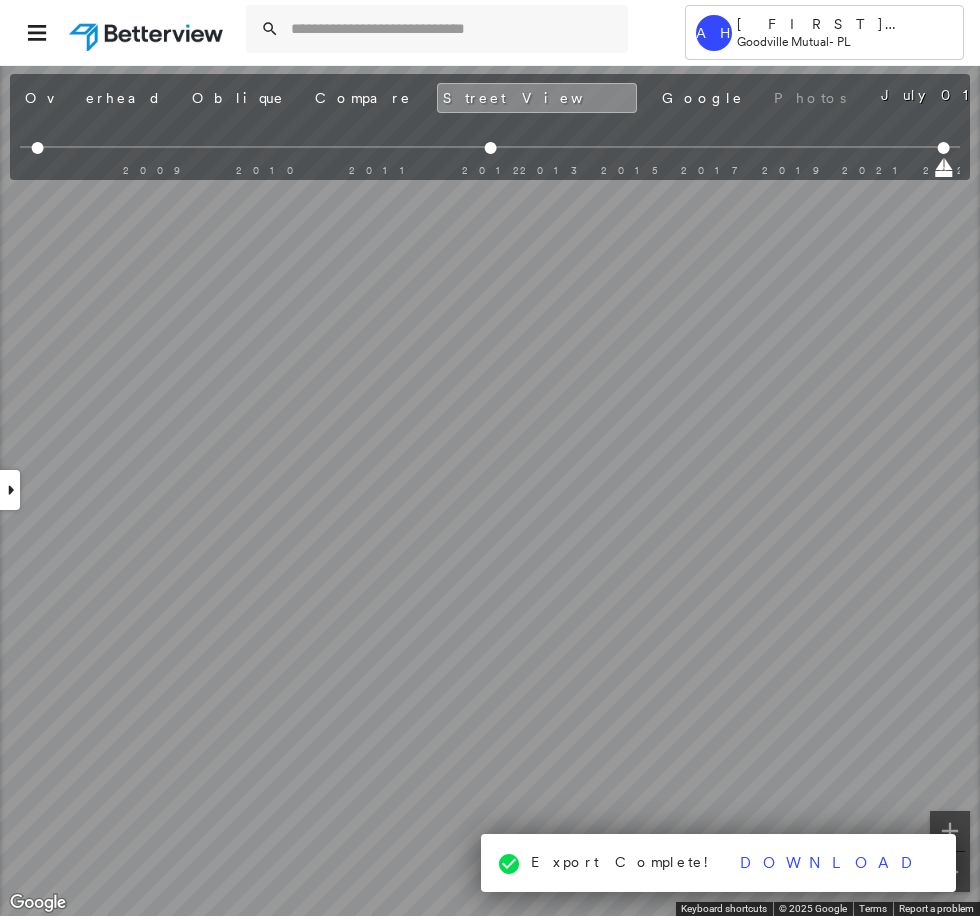 click 